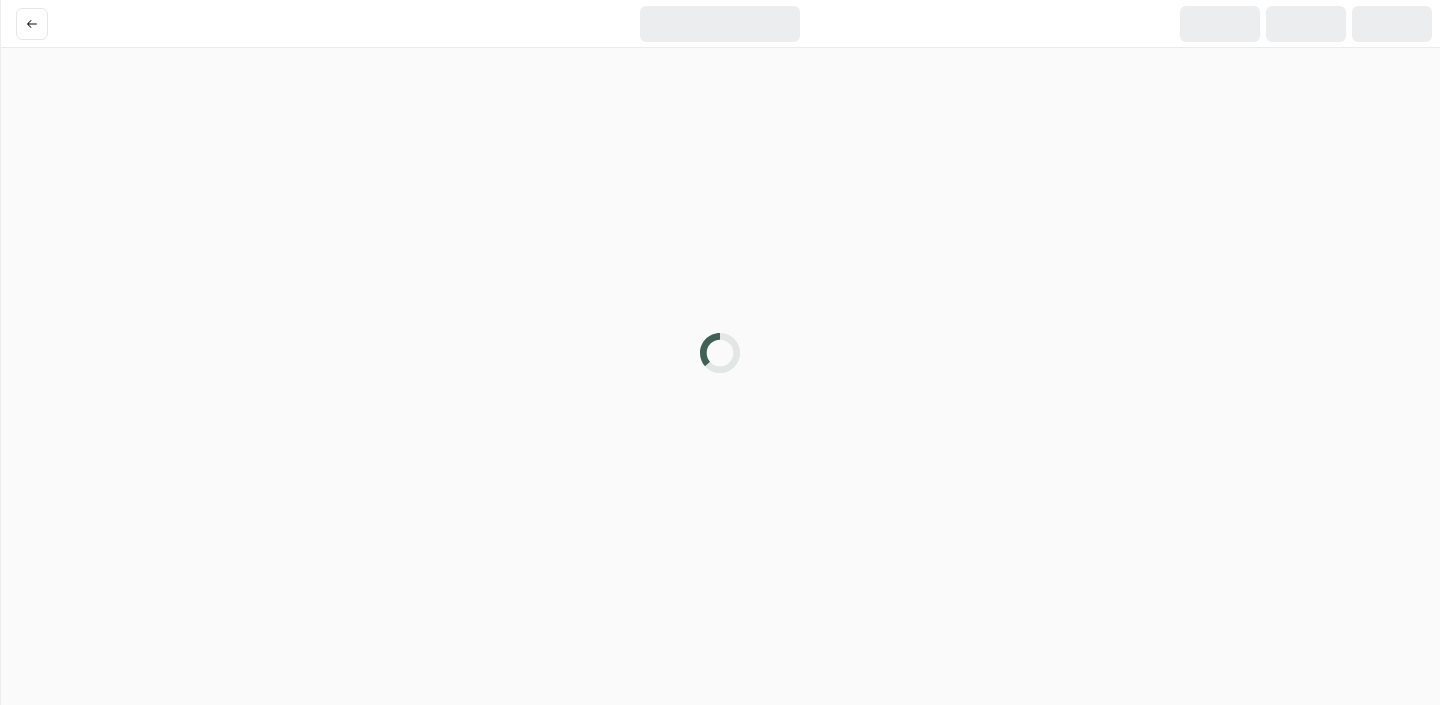 scroll, scrollTop: 0, scrollLeft: 0, axis: both 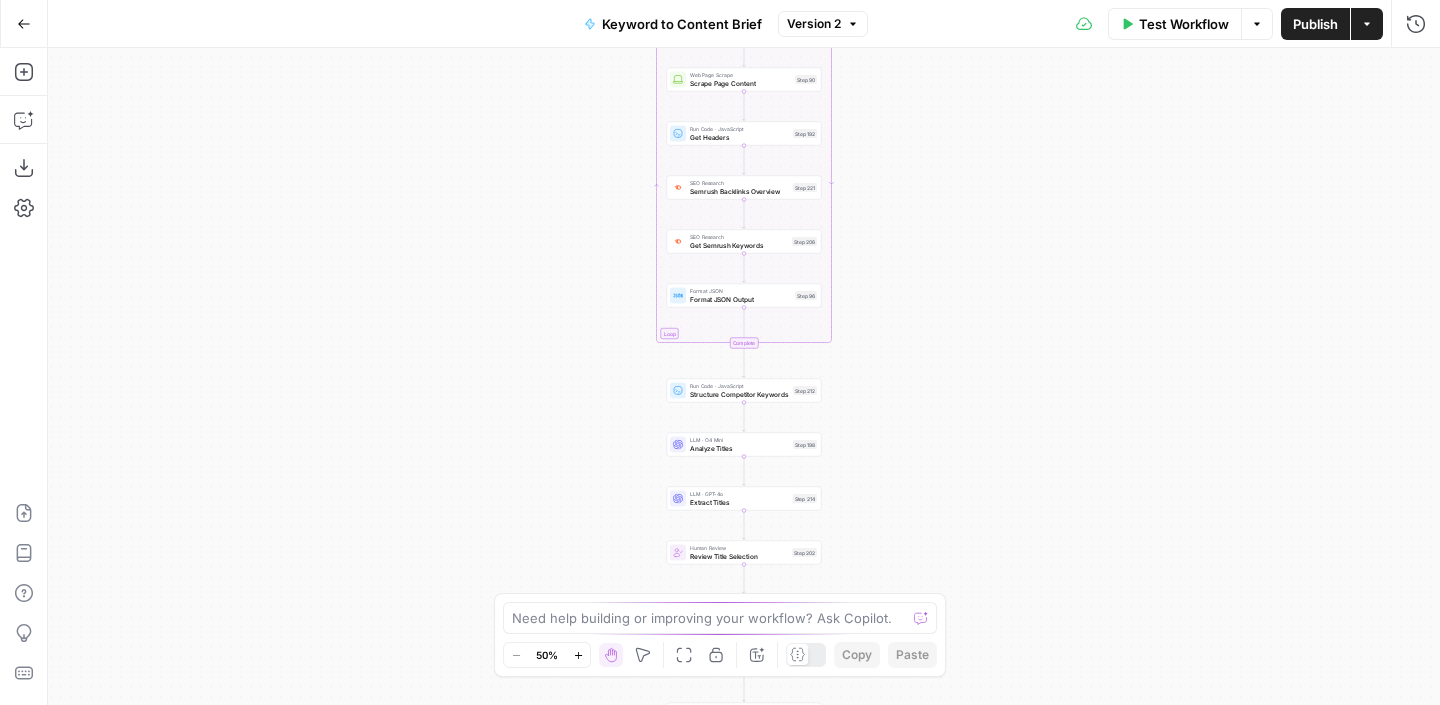 click 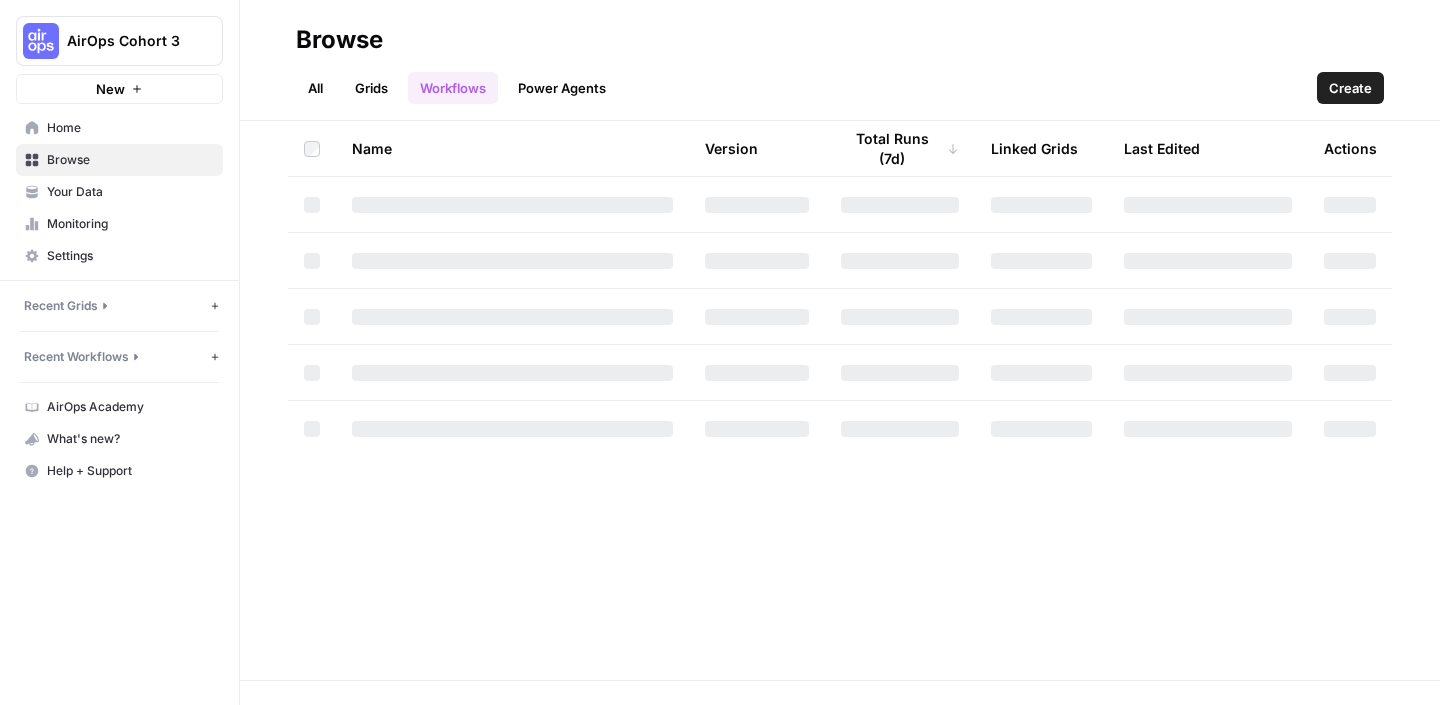 click on "AirOps Cohort 3" at bounding box center [127, 41] 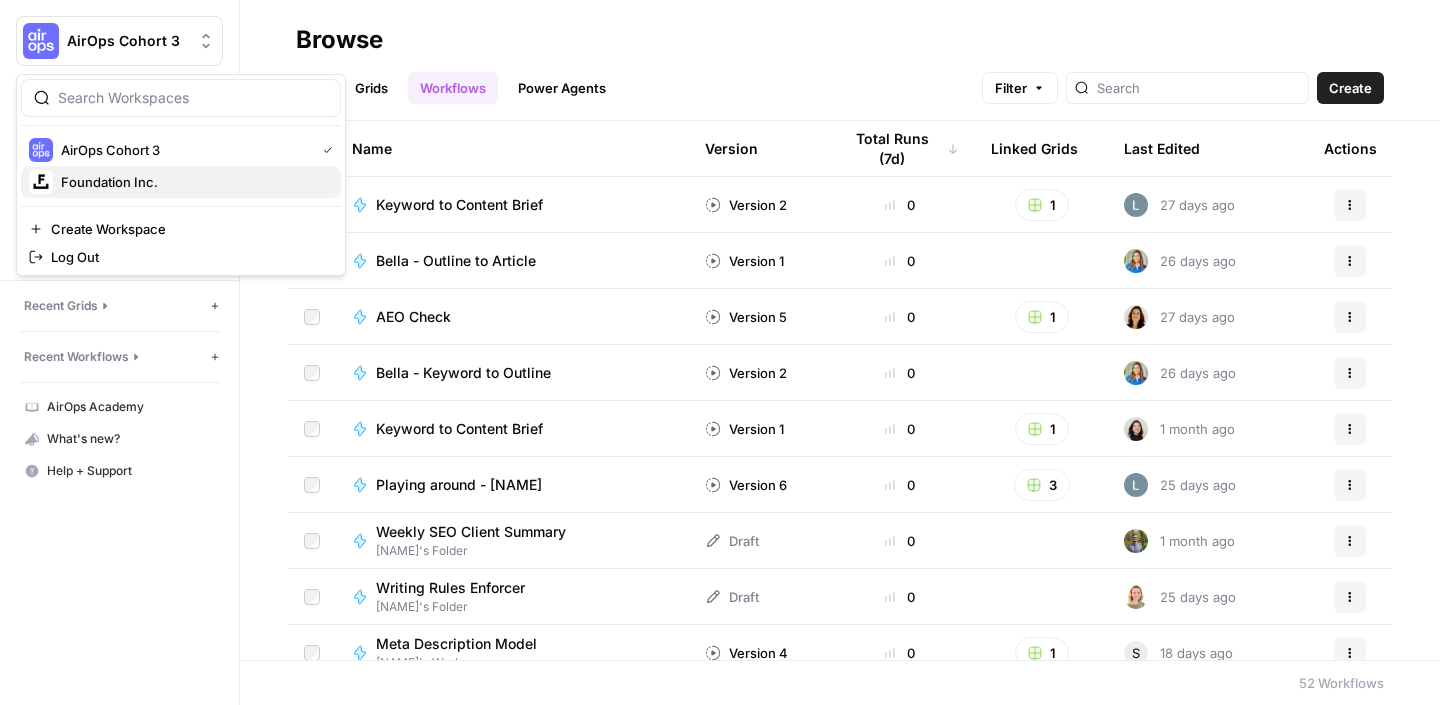 click on "Foundation Inc." at bounding box center [193, 182] 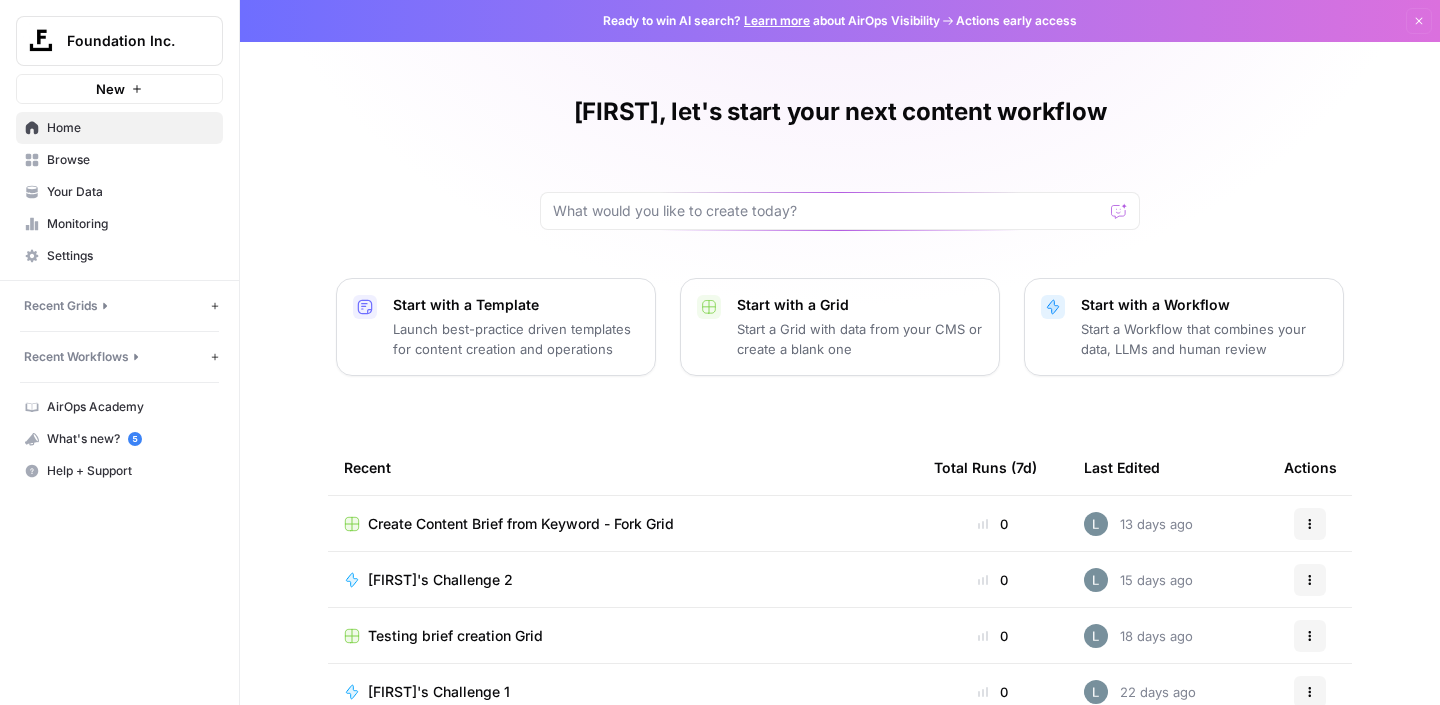 scroll, scrollTop: 0, scrollLeft: 0, axis: both 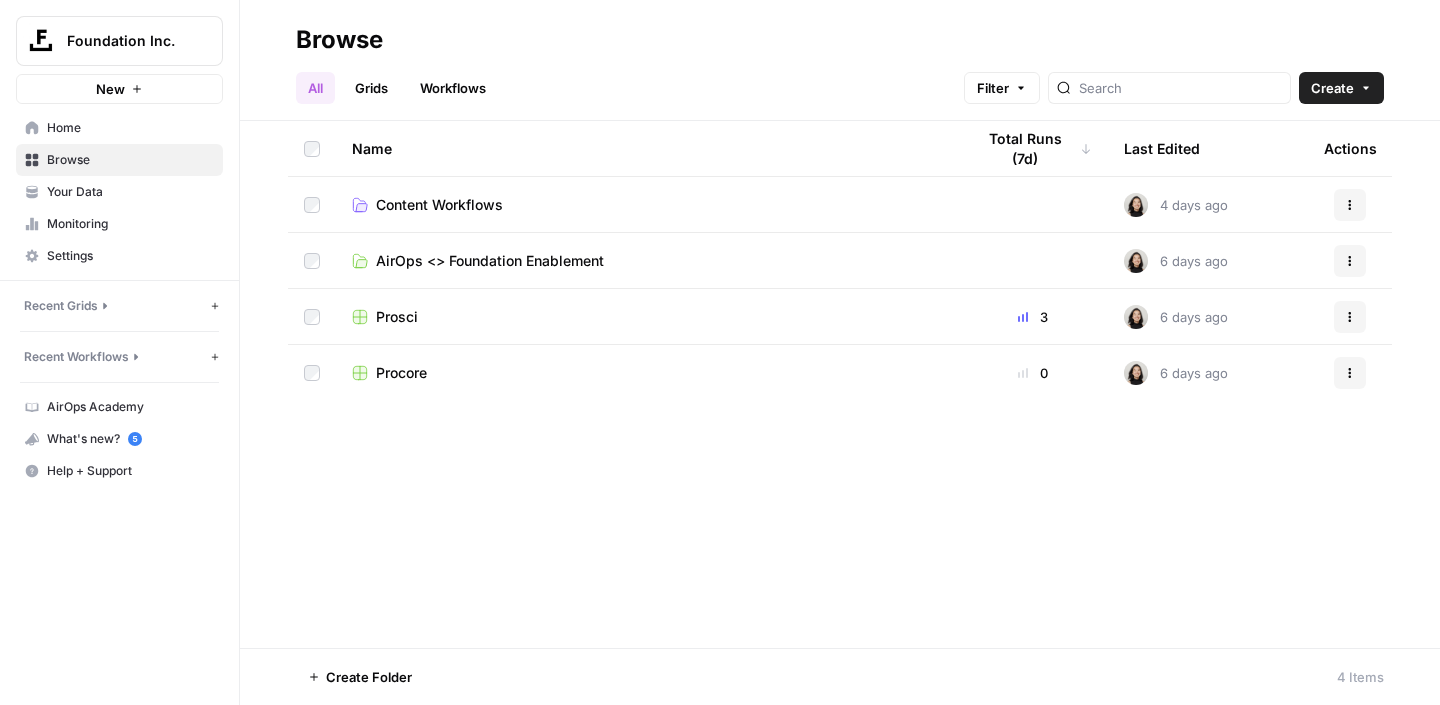 click on "Content Workflows" at bounding box center (439, 205) 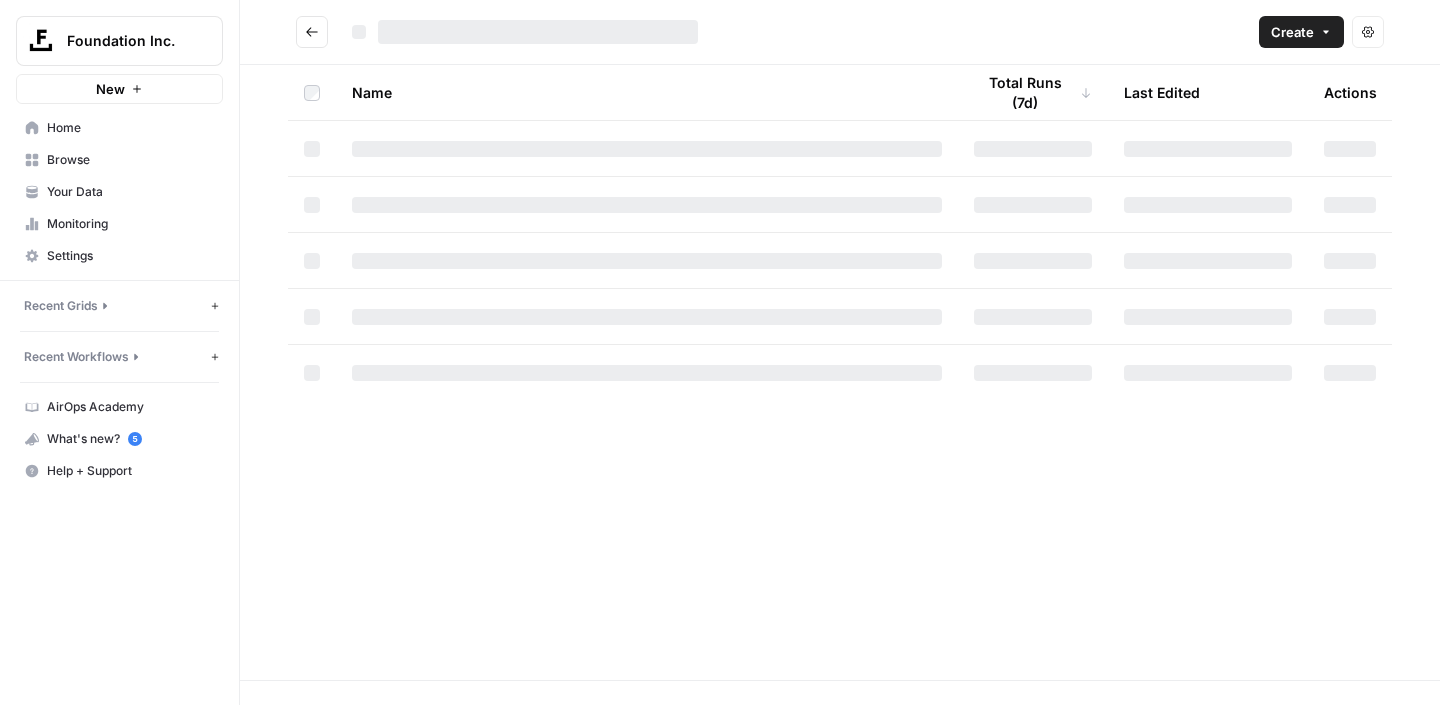 click at bounding box center [647, 205] 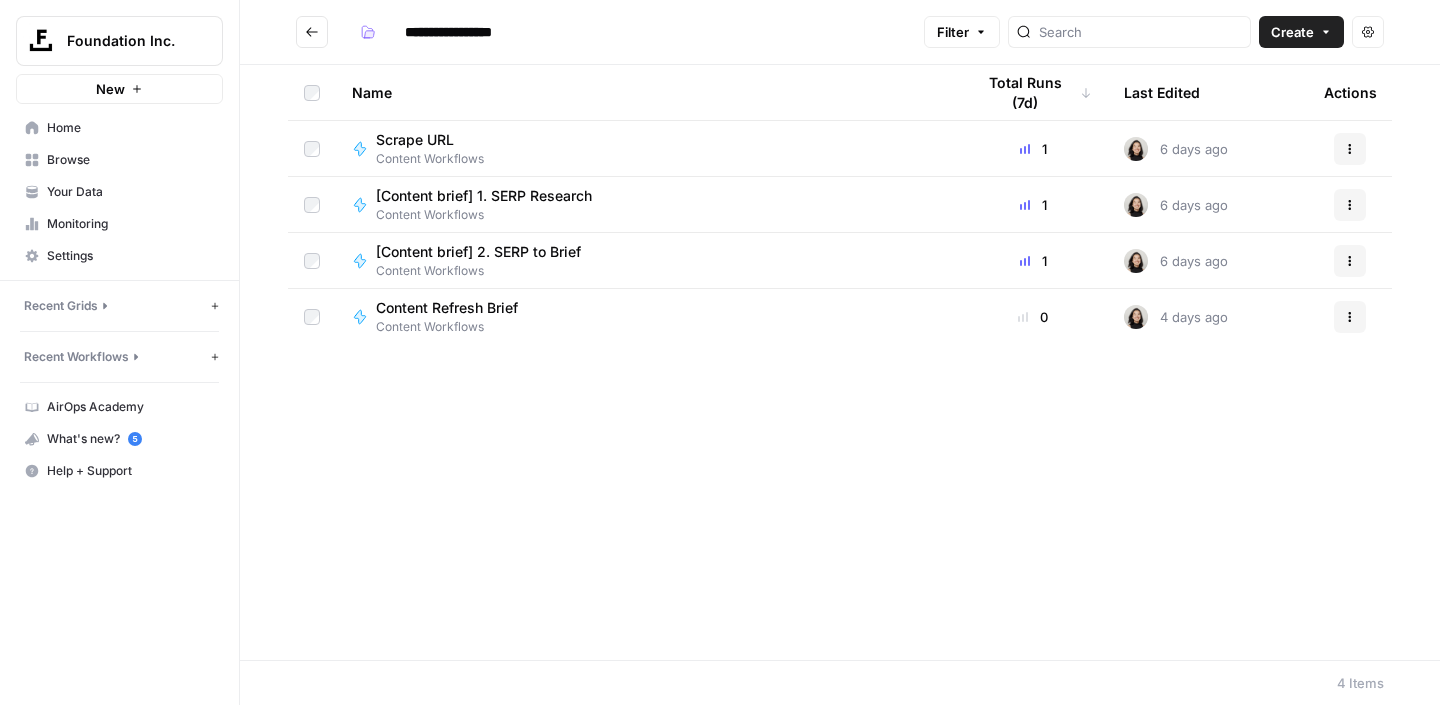 click 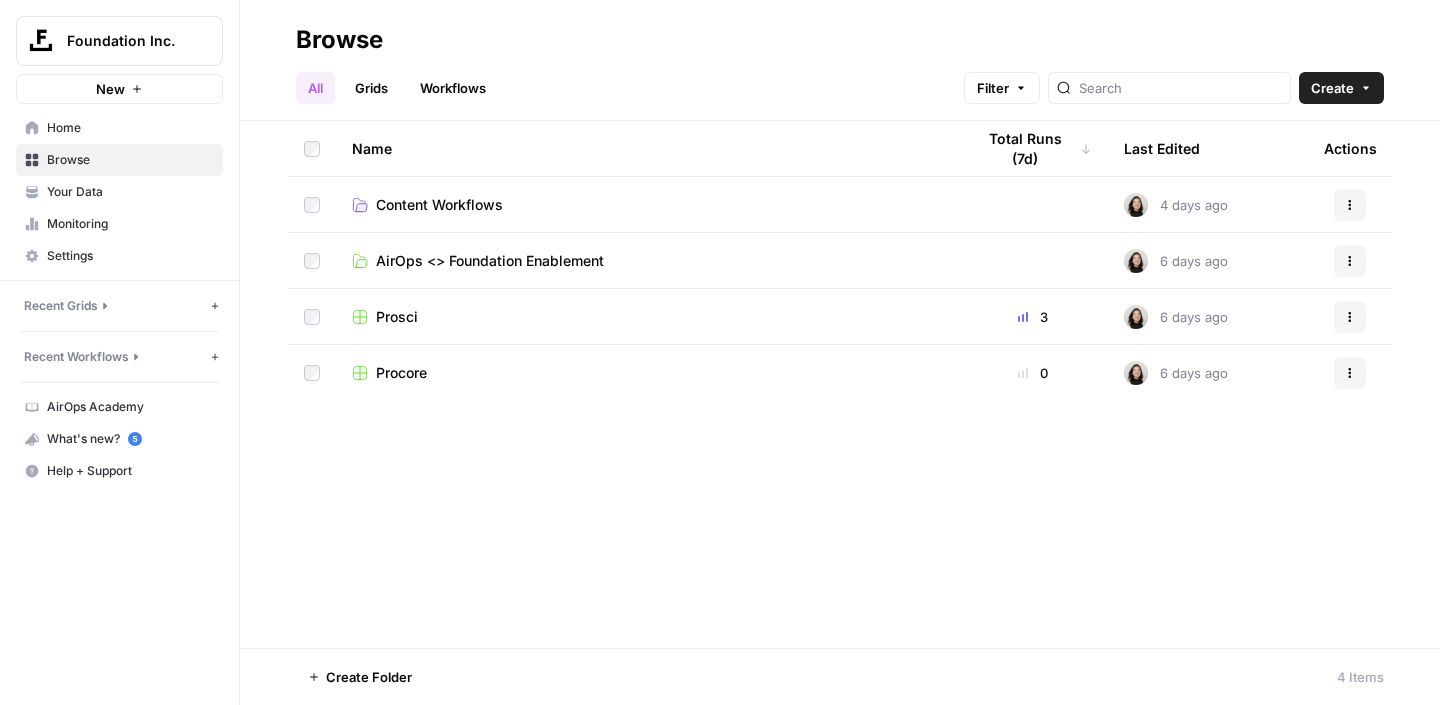 click on "AirOps <> Foundation Enablement" at bounding box center [490, 261] 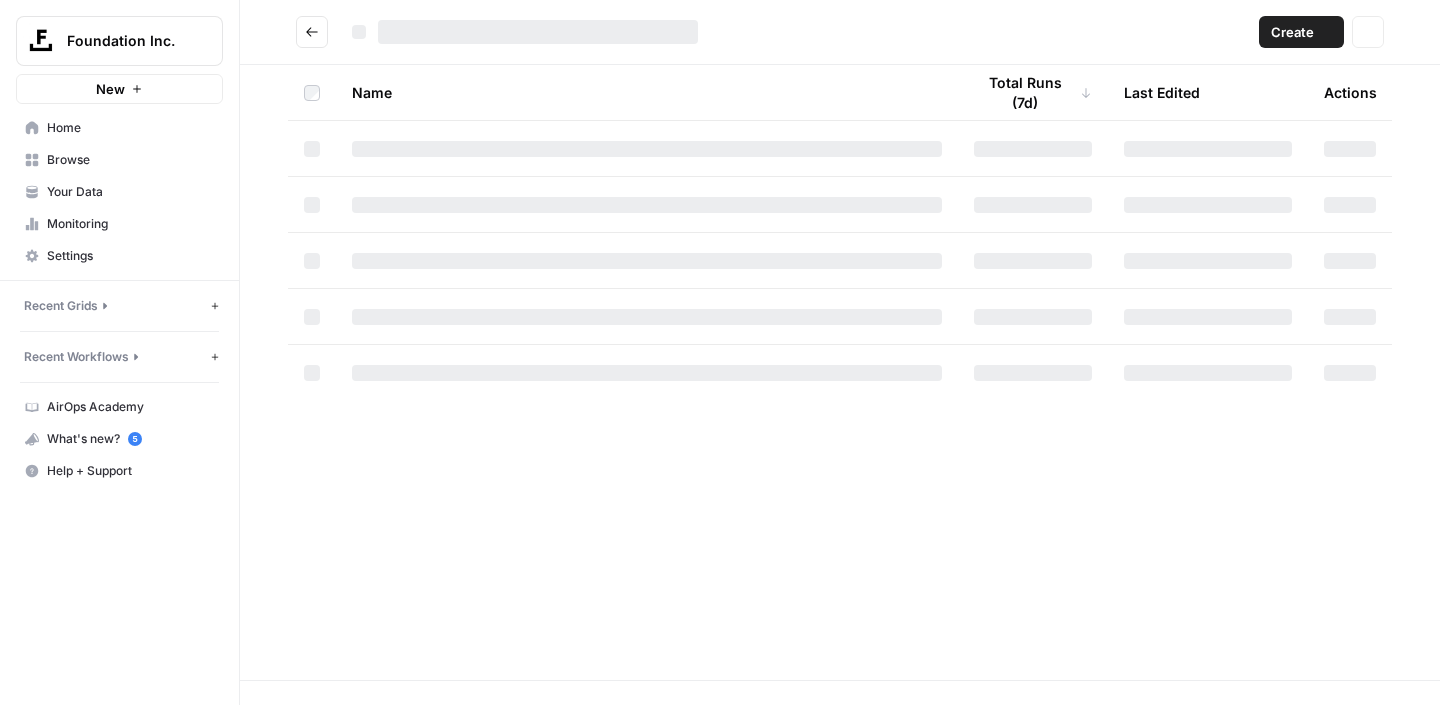 click at bounding box center [647, 261] 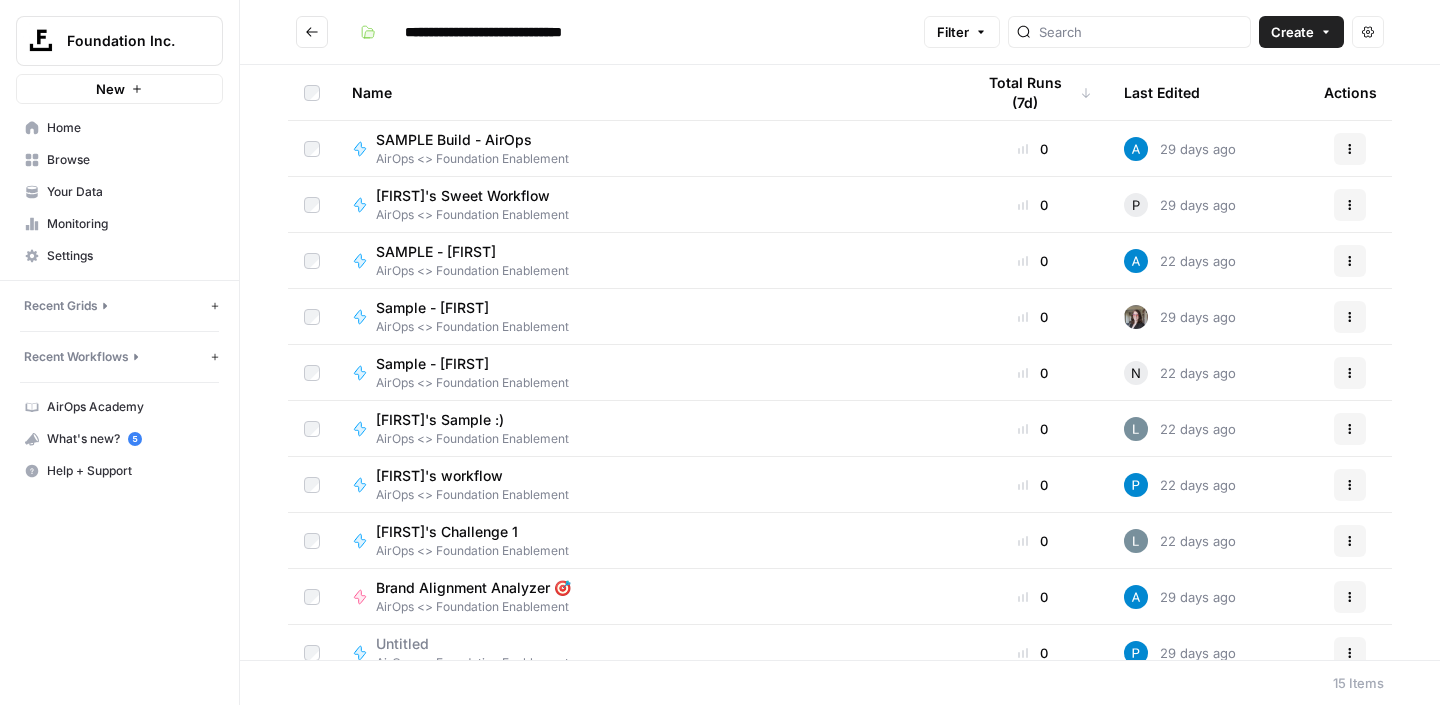 scroll, scrollTop: 301, scrollLeft: 0, axis: vertical 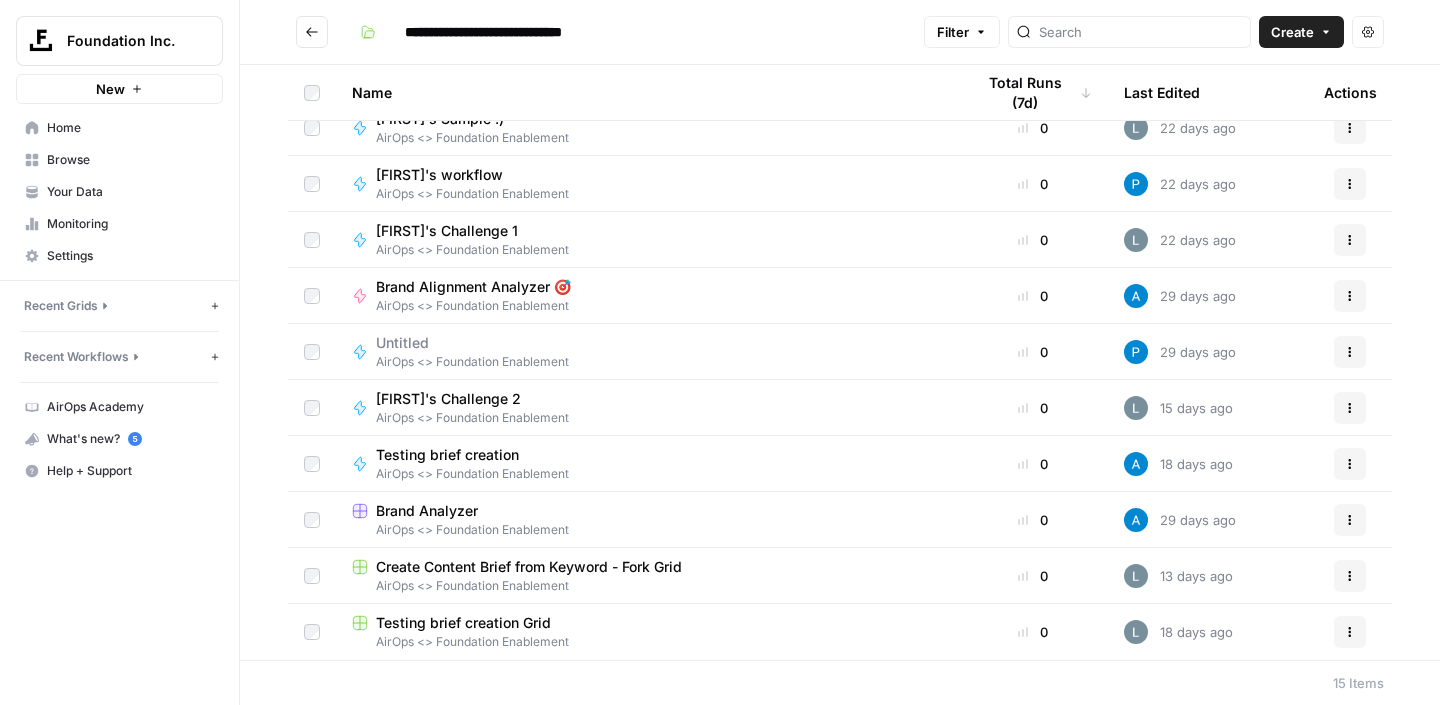 click 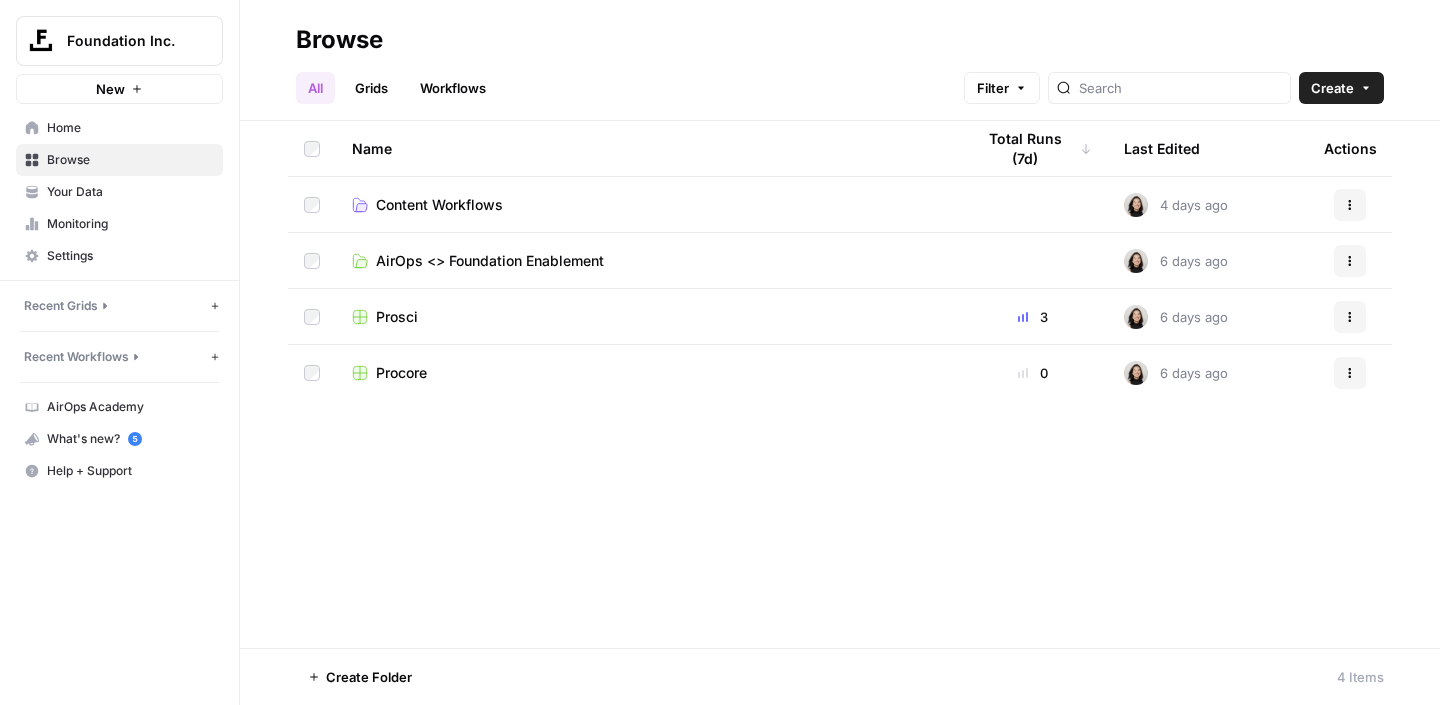 click on "Prosci" at bounding box center [397, 317] 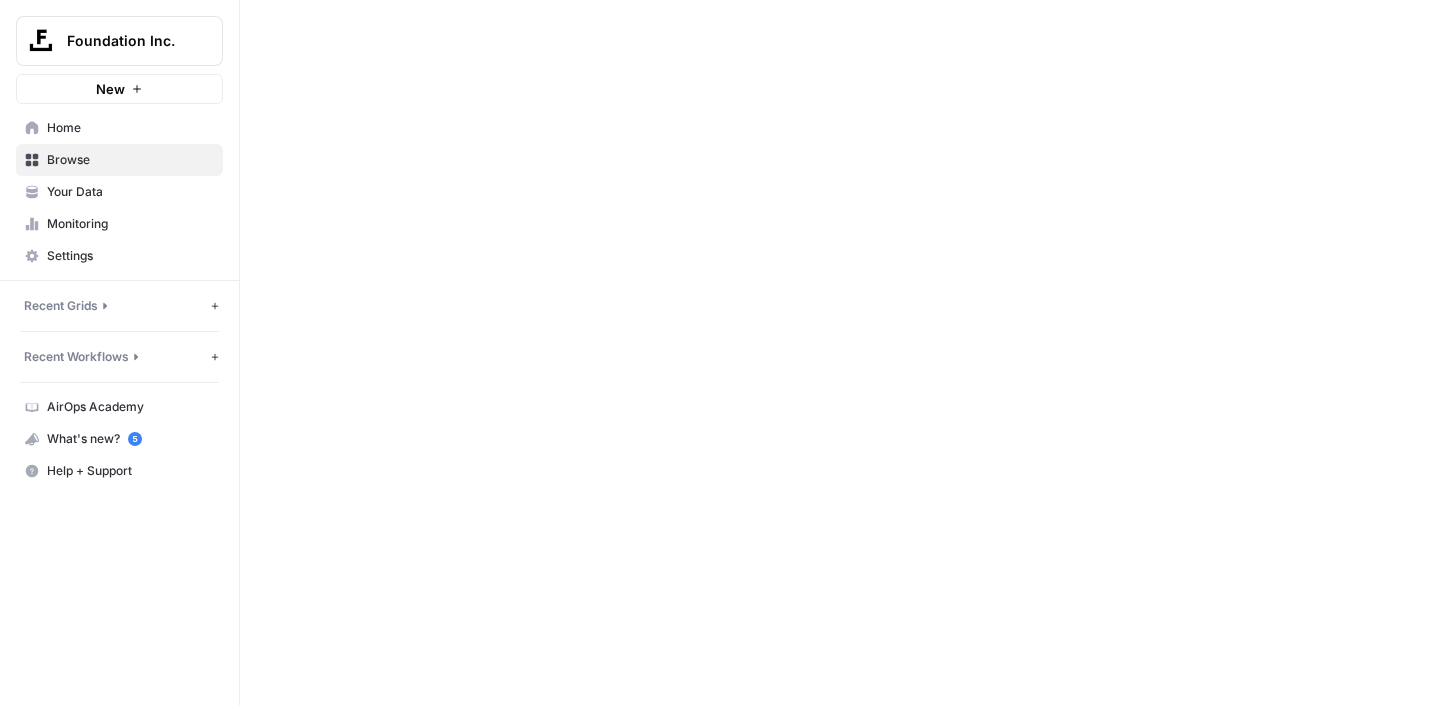 click at bounding box center [840, 352] 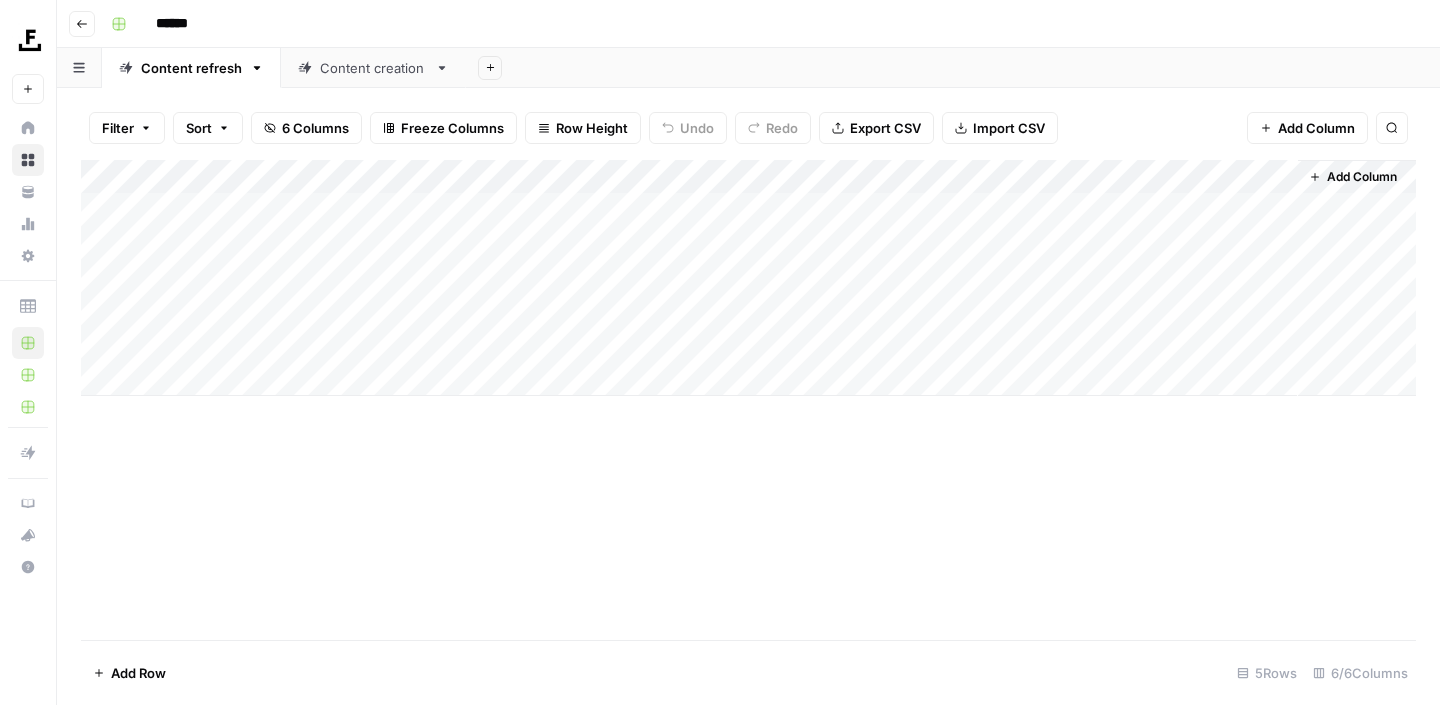 click on "Add Column" at bounding box center [748, 400] 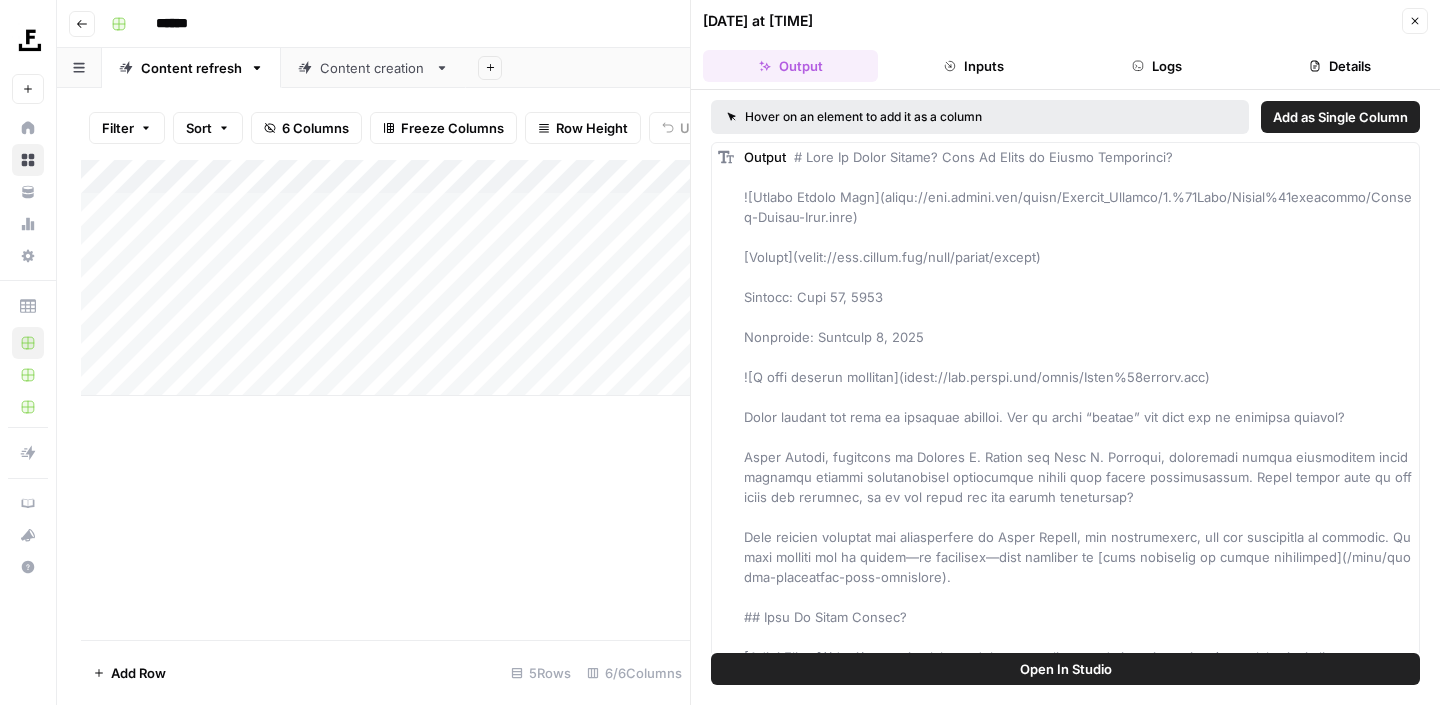 click on "Output" at bounding box center [790, 66] 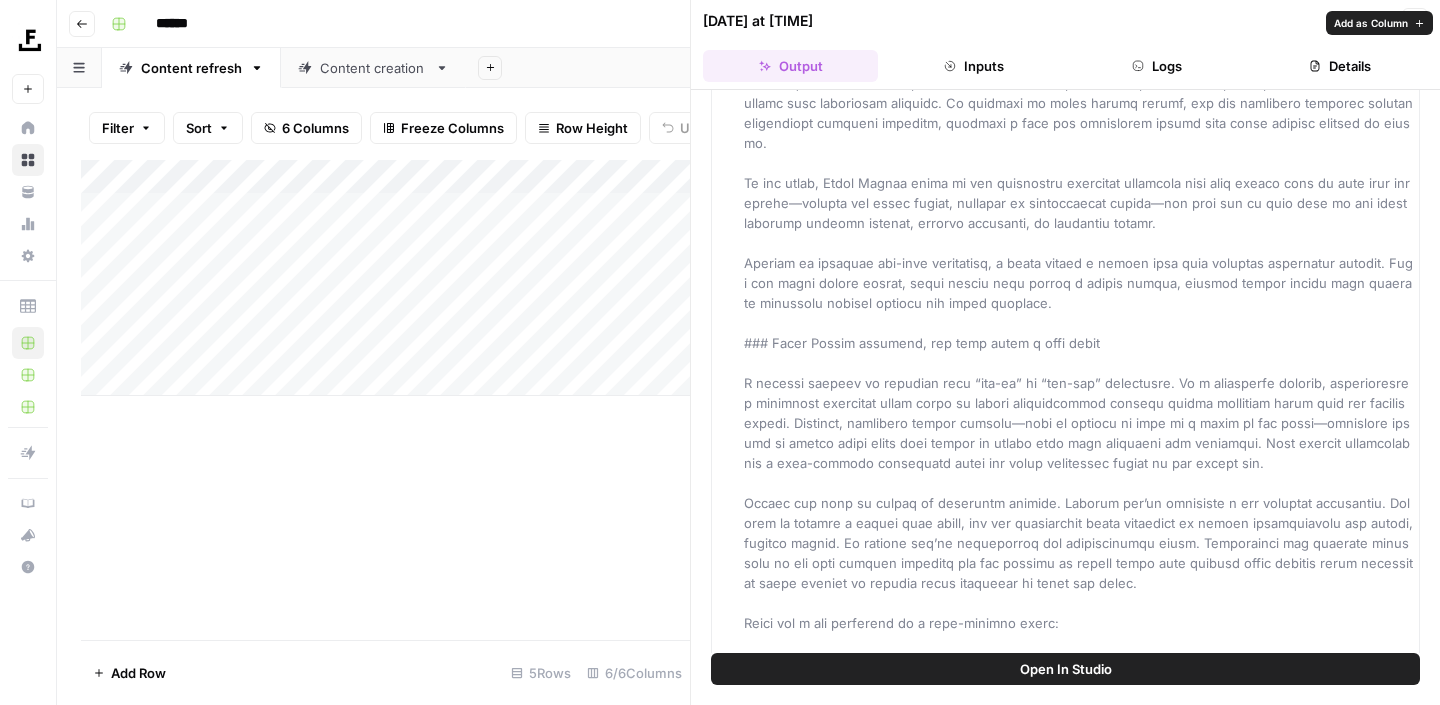 scroll, scrollTop: 0, scrollLeft: 0, axis: both 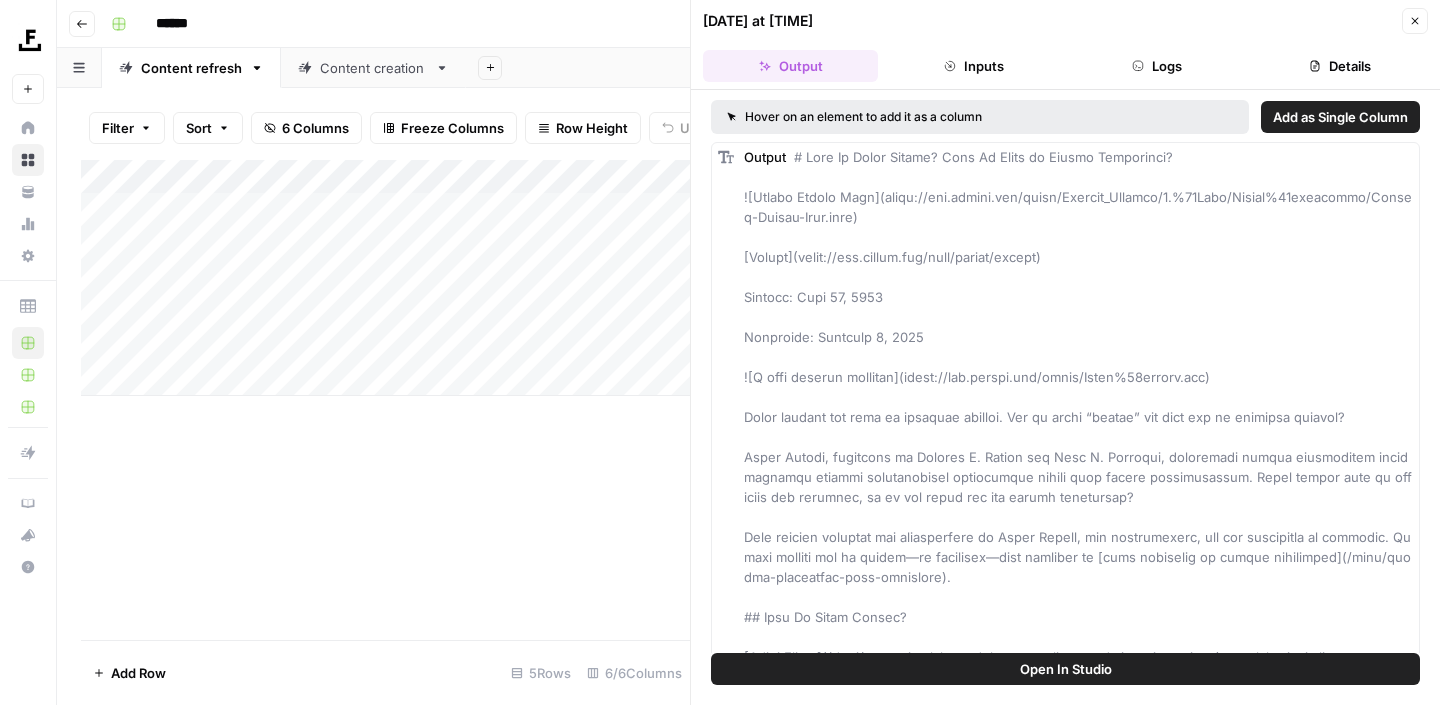 click on "Output" at bounding box center (790, 66) 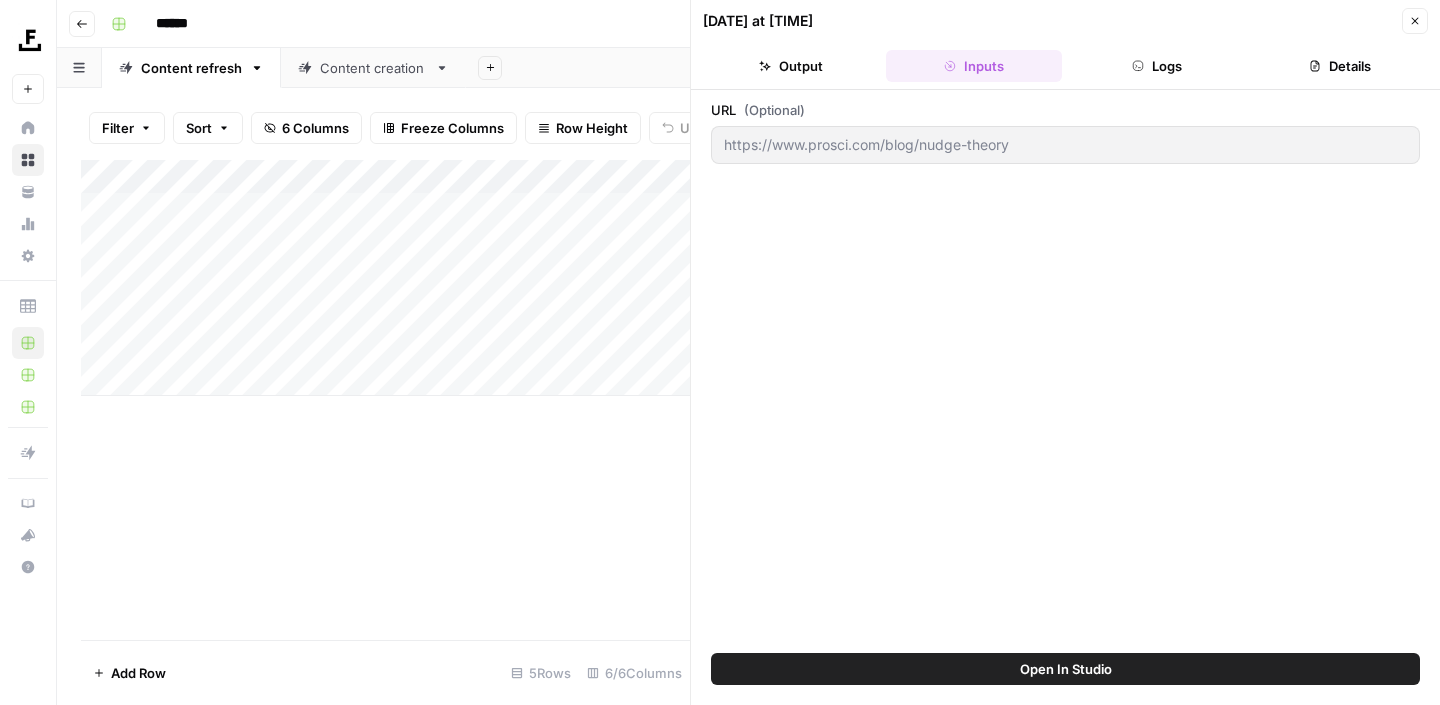 click on "Logs" at bounding box center [1157, 66] 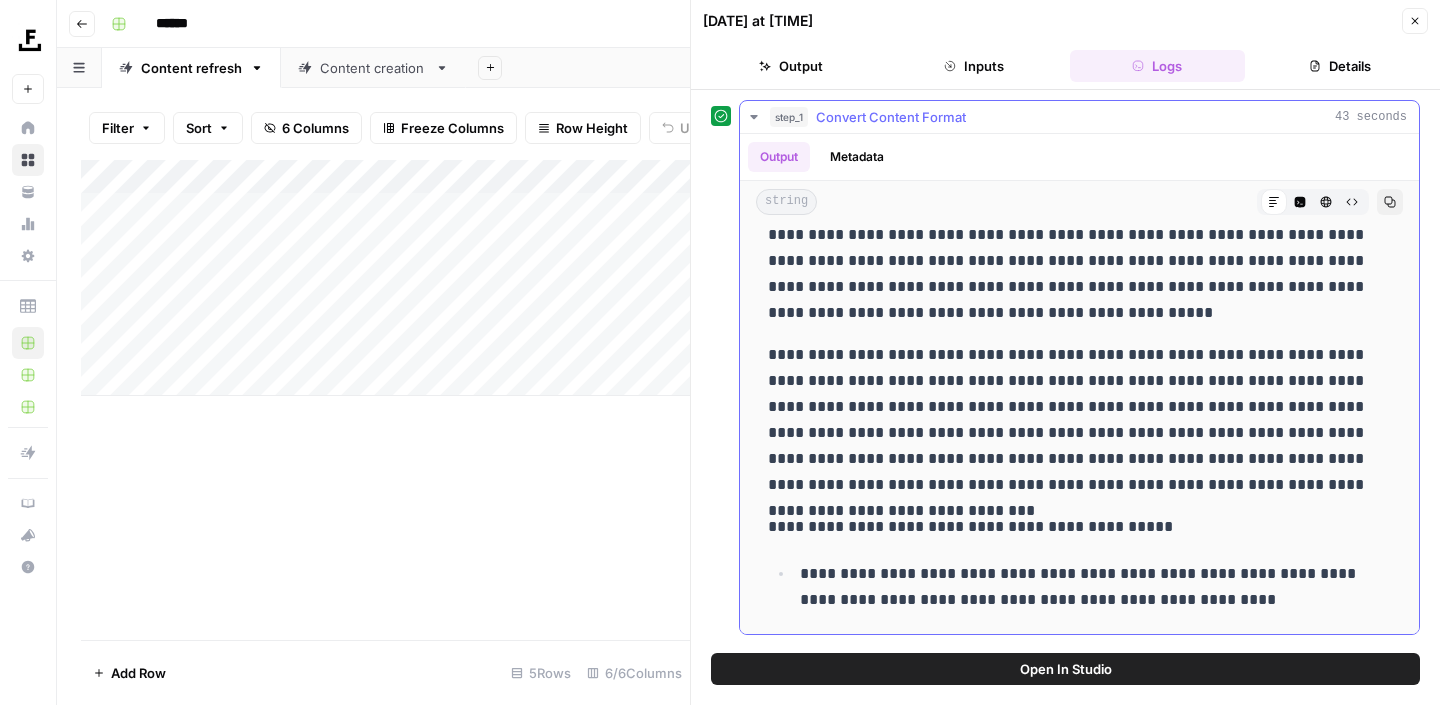 scroll, scrollTop: 648, scrollLeft: 0, axis: vertical 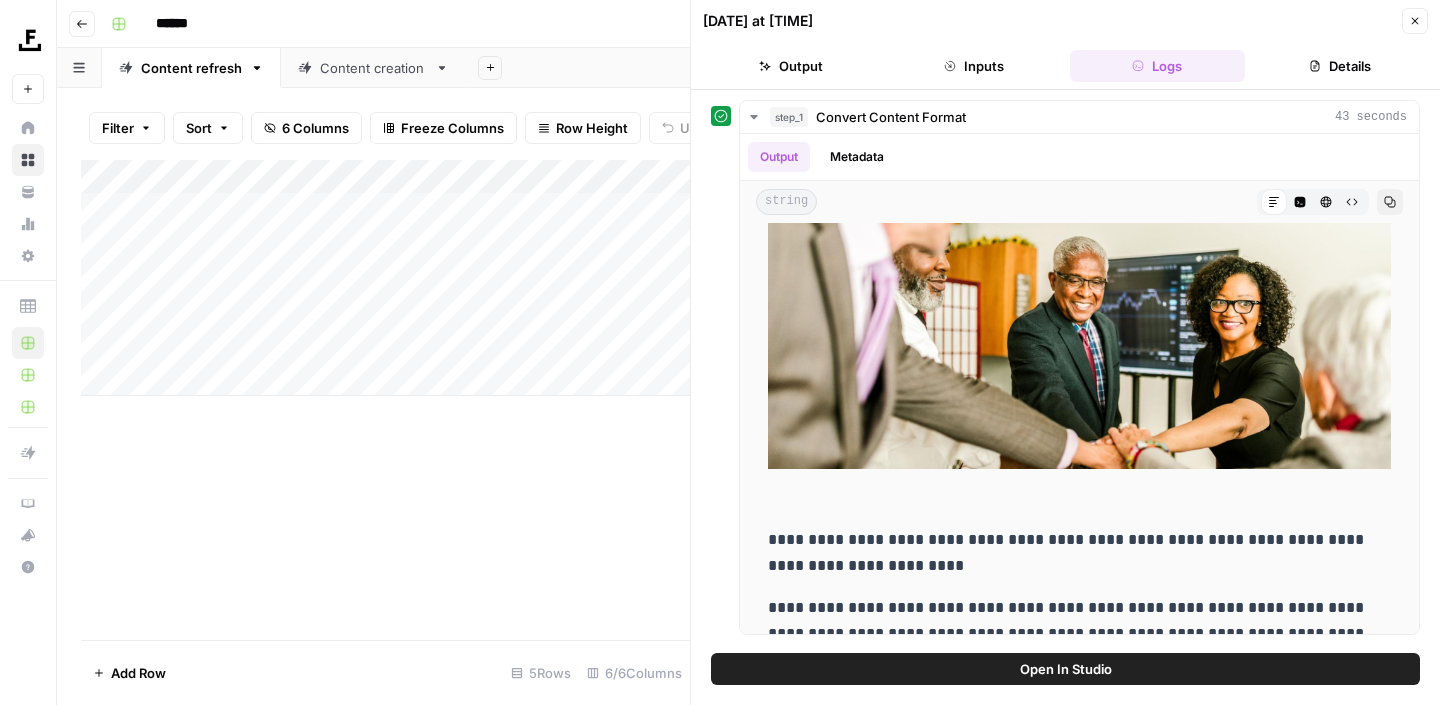 click on "Add Column" at bounding box center [385, 400] 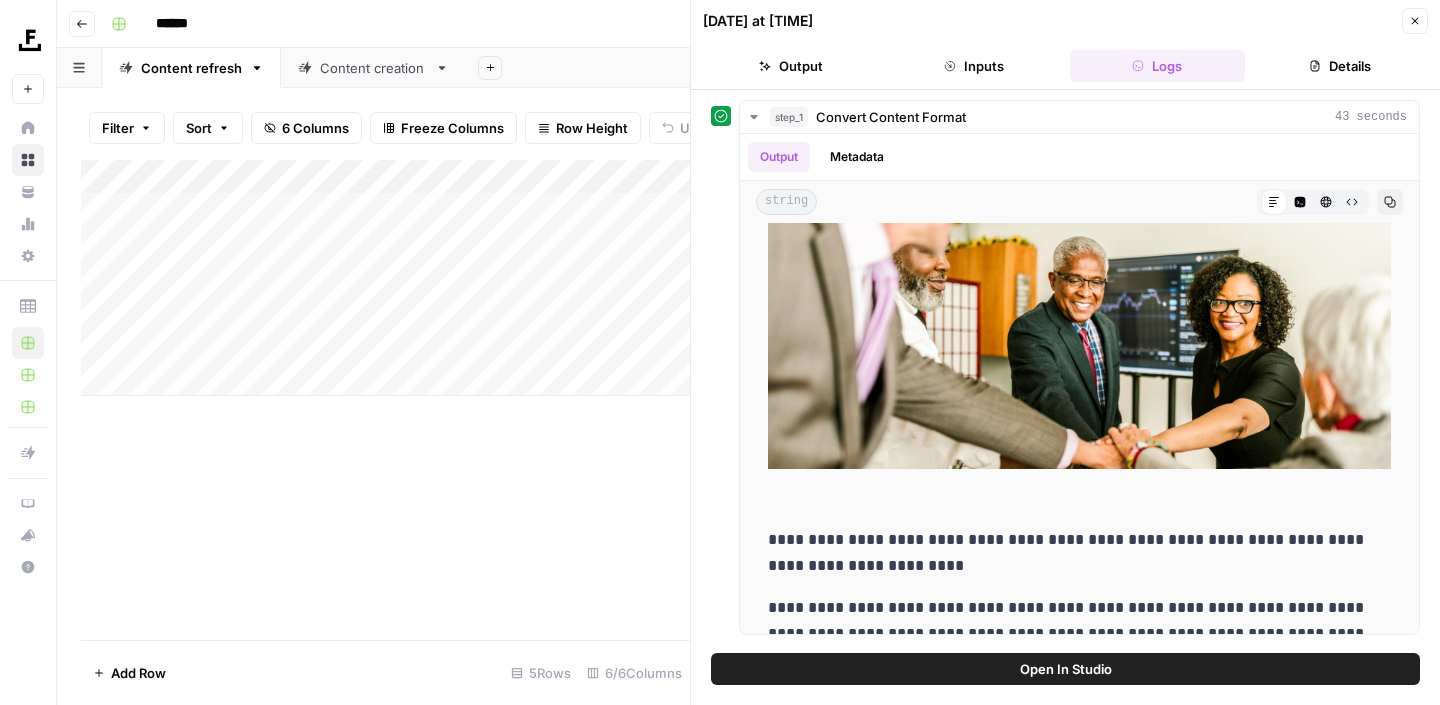 click 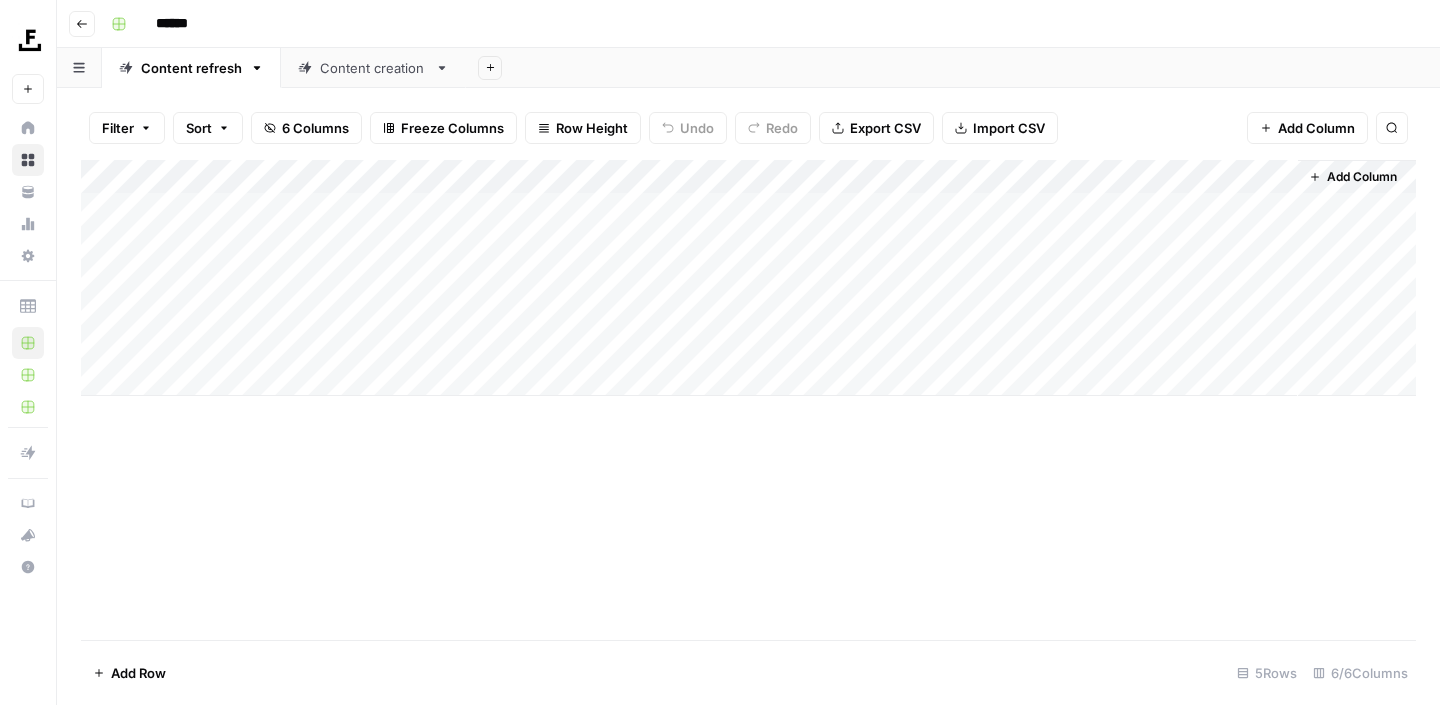 click on "Content creation" at bounding box center (373, 68) 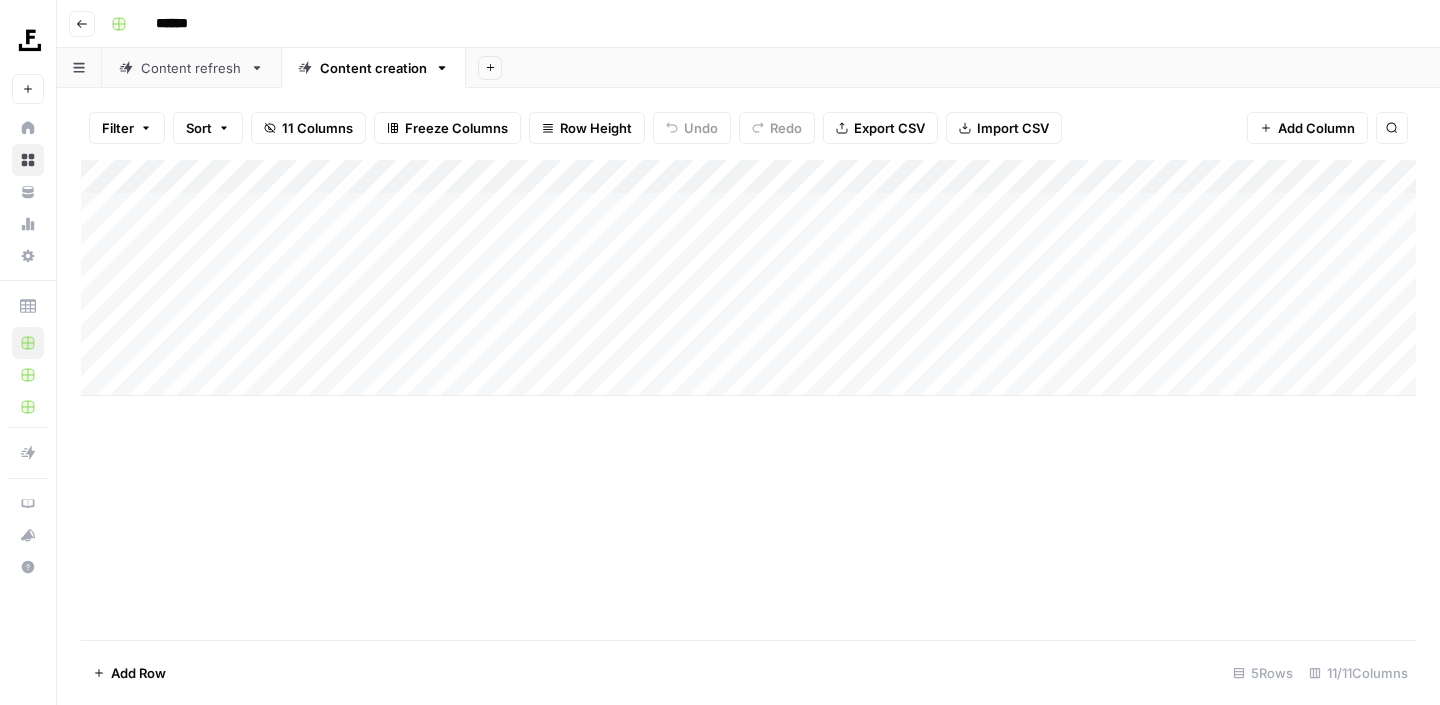 scroll, scrollTop: 0, scrollLeft: 0, axis: both 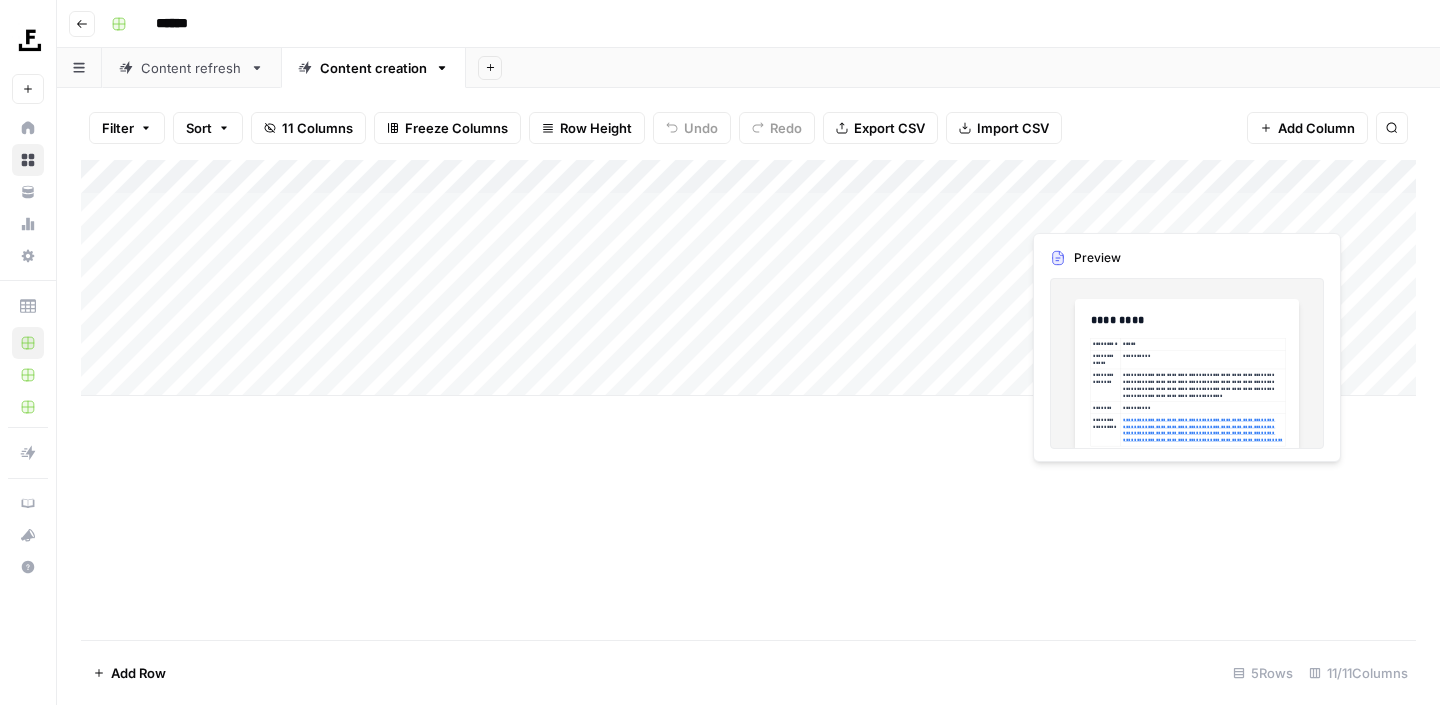 click on "Add Column" at bounding box center [748, 278] 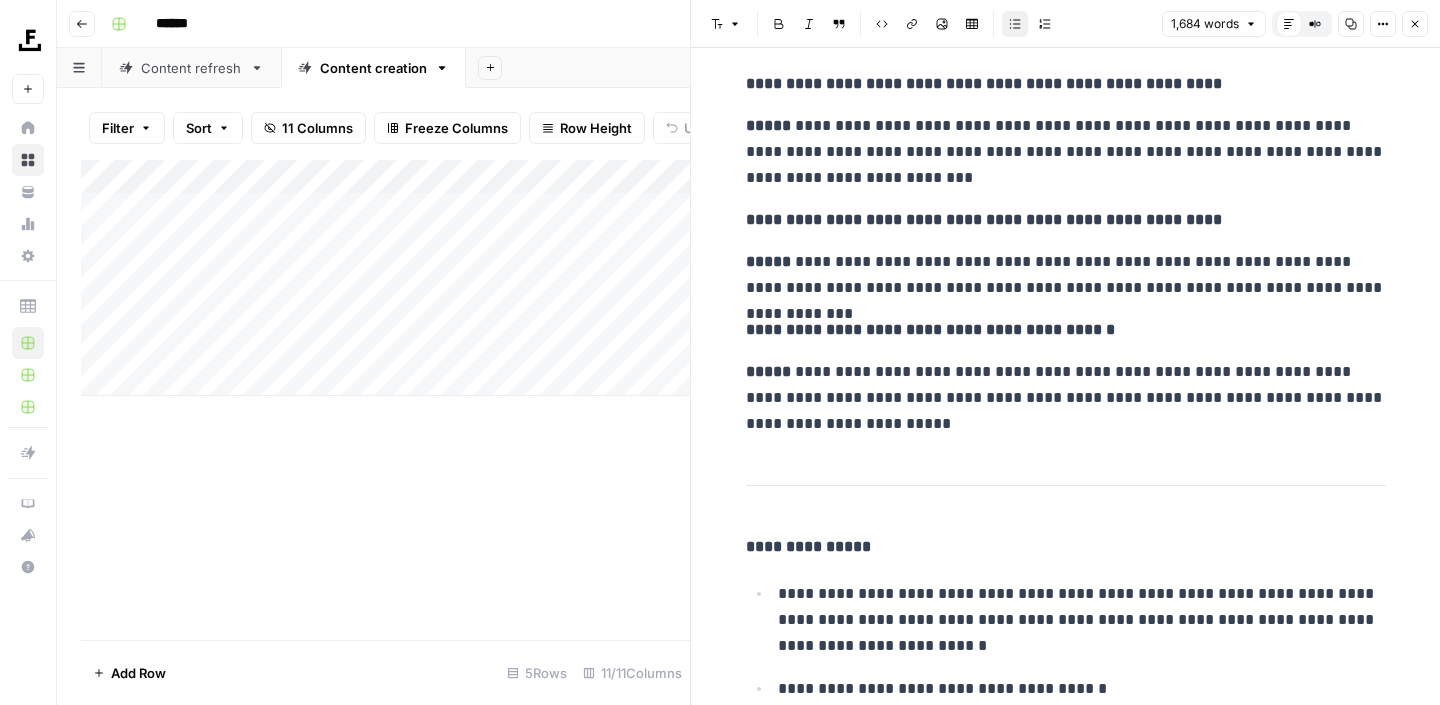 scroll, scrollTop: 8559, scrollLeft: 0, axis: vertical 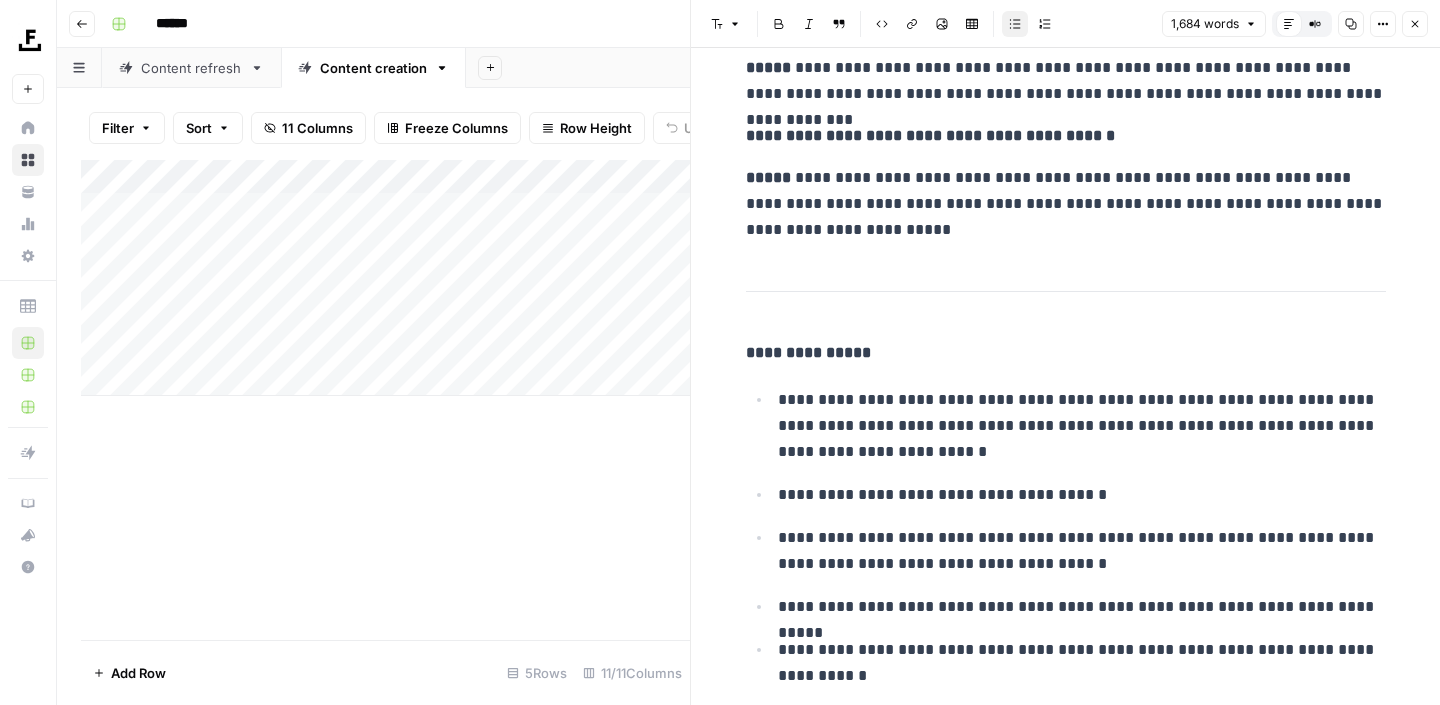 click on "Content refresh" at bounding box center (191, 68) 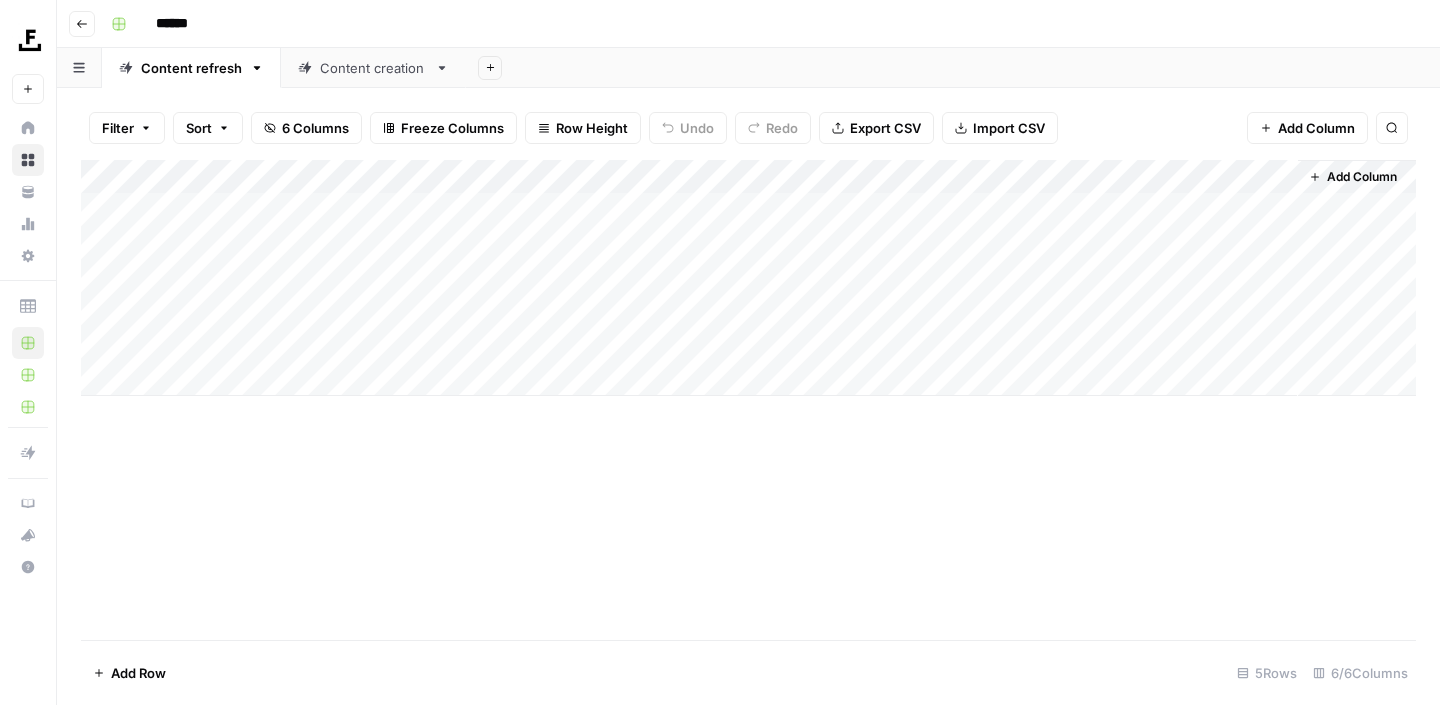 click on "Add Column" at bounding box center (748, 278) 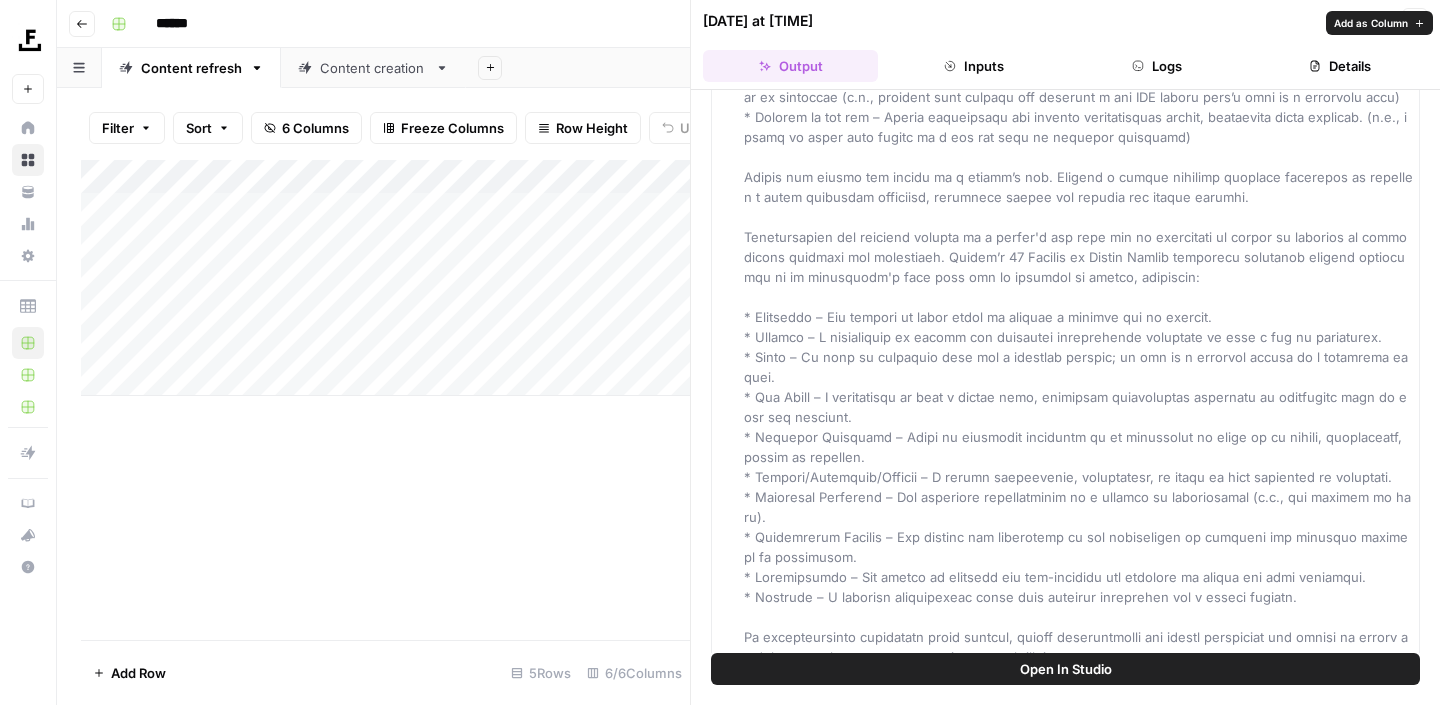 scroll, scrollTop: 0, scrollLeft: 0, axis: both 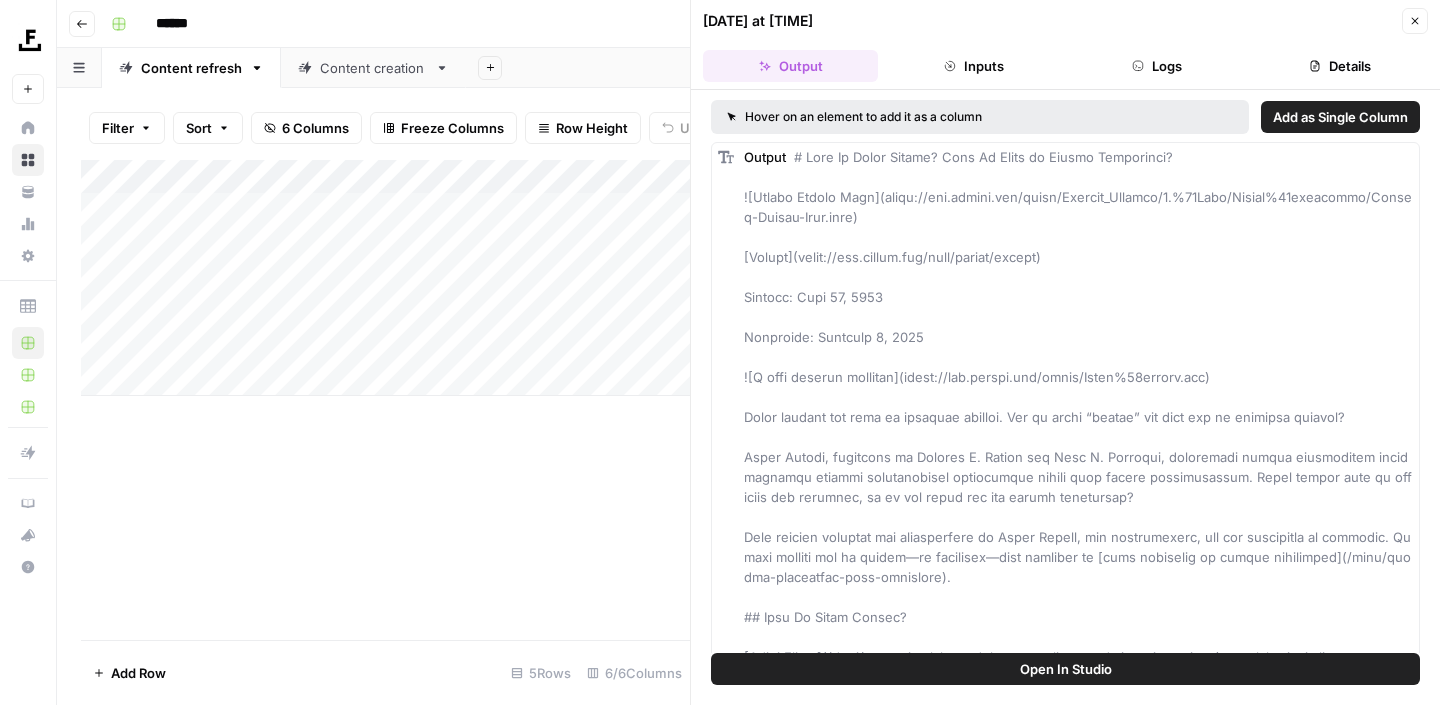 click on "Details" at bounding box center (1340, 66) 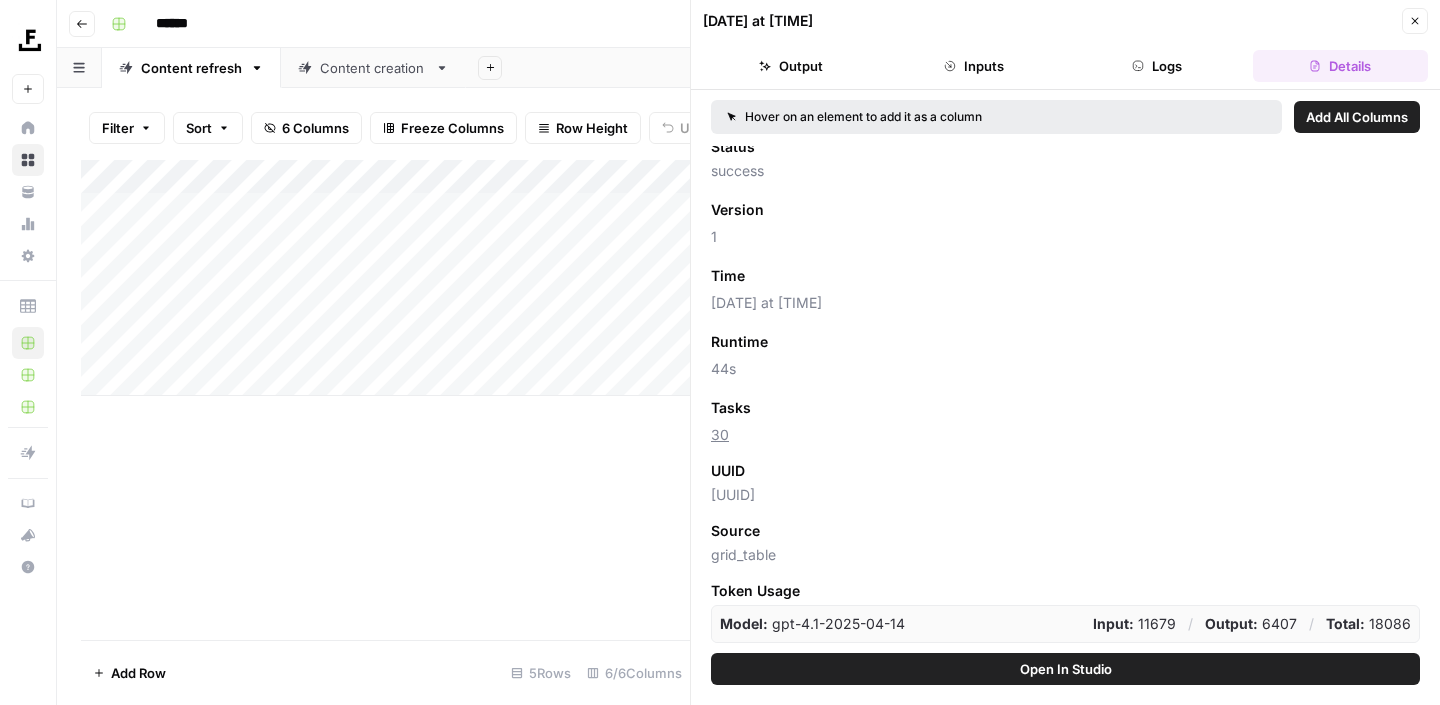 scroll, scrollTop: 0, scrollLeft: 0, axis: both 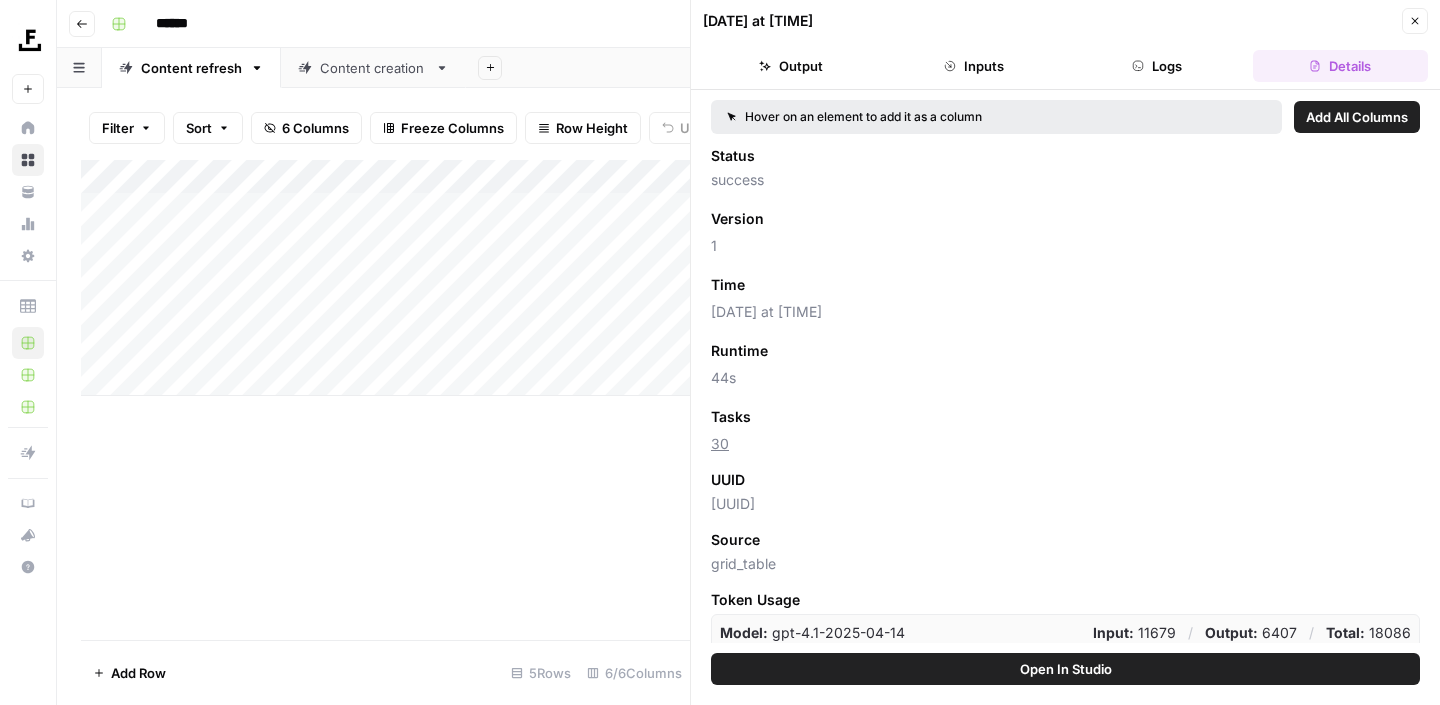 click on "Close" at bounding box center (1415, 21) 